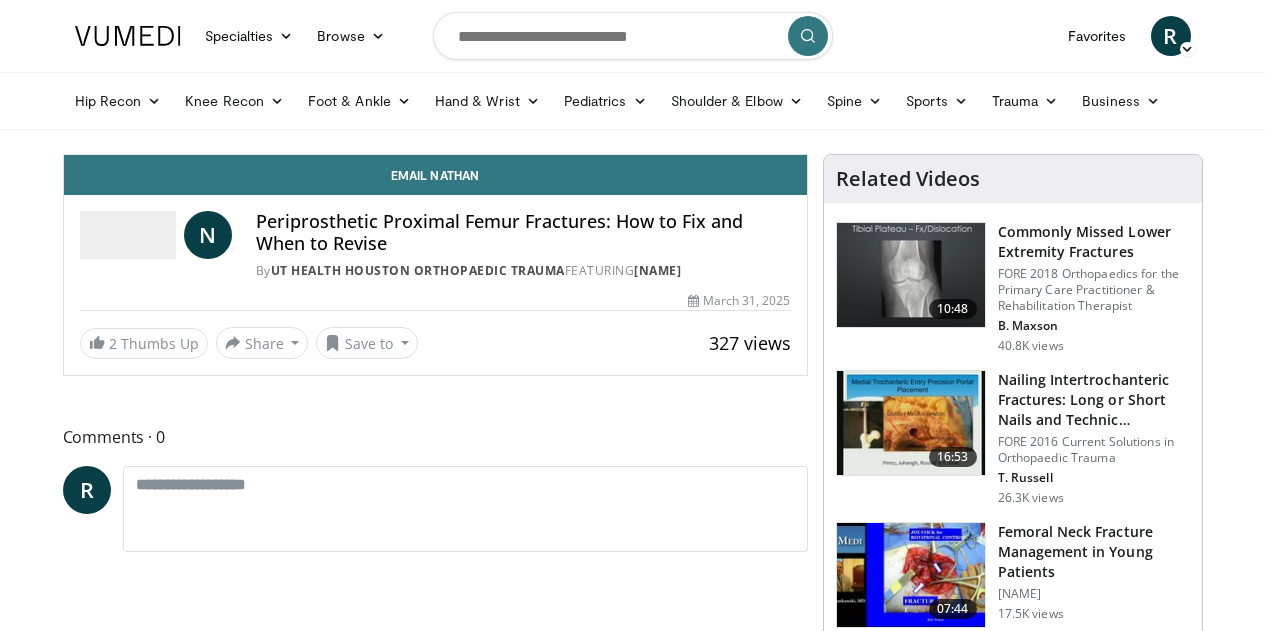 scroll, scrollTop: 0, scrollLeft: 0, axis: both 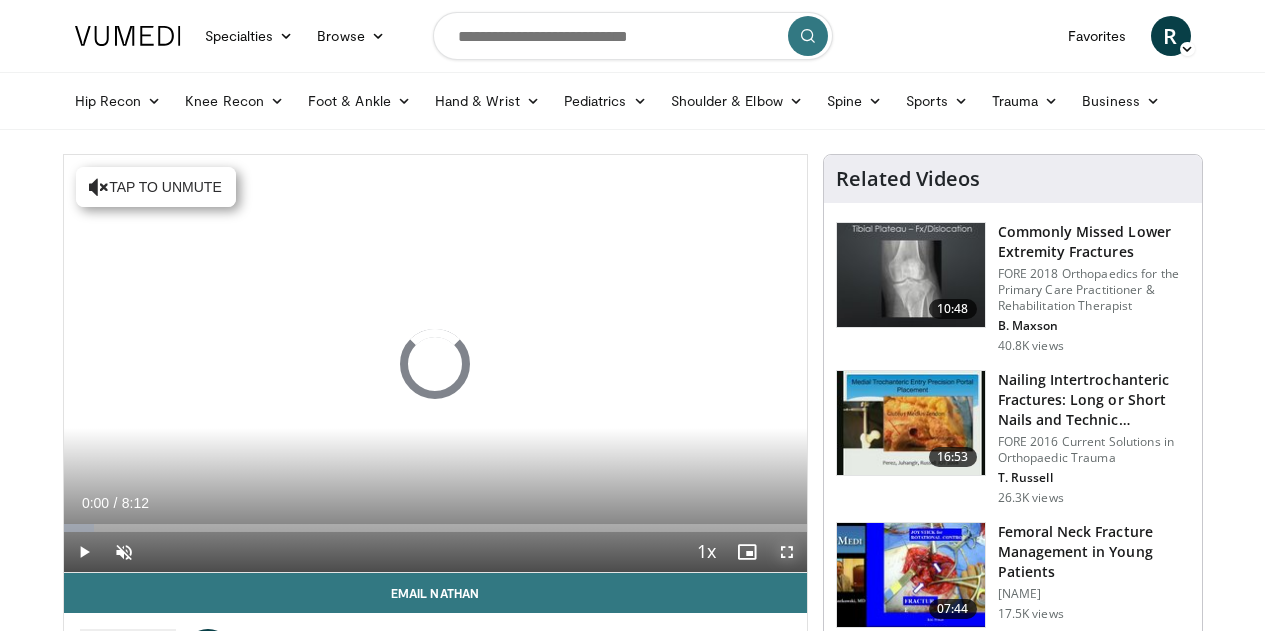 click at bounding box center (787, 552) 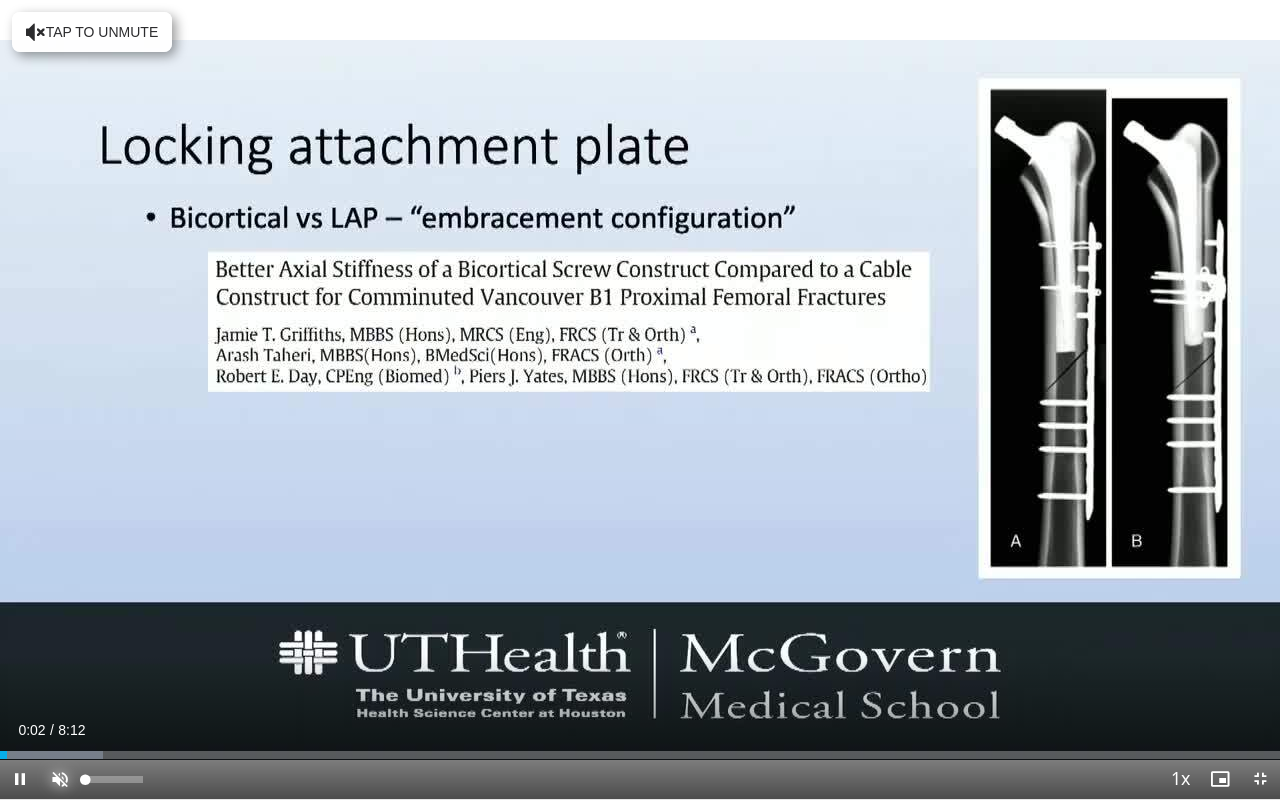 click at bounding box center (60, 779) 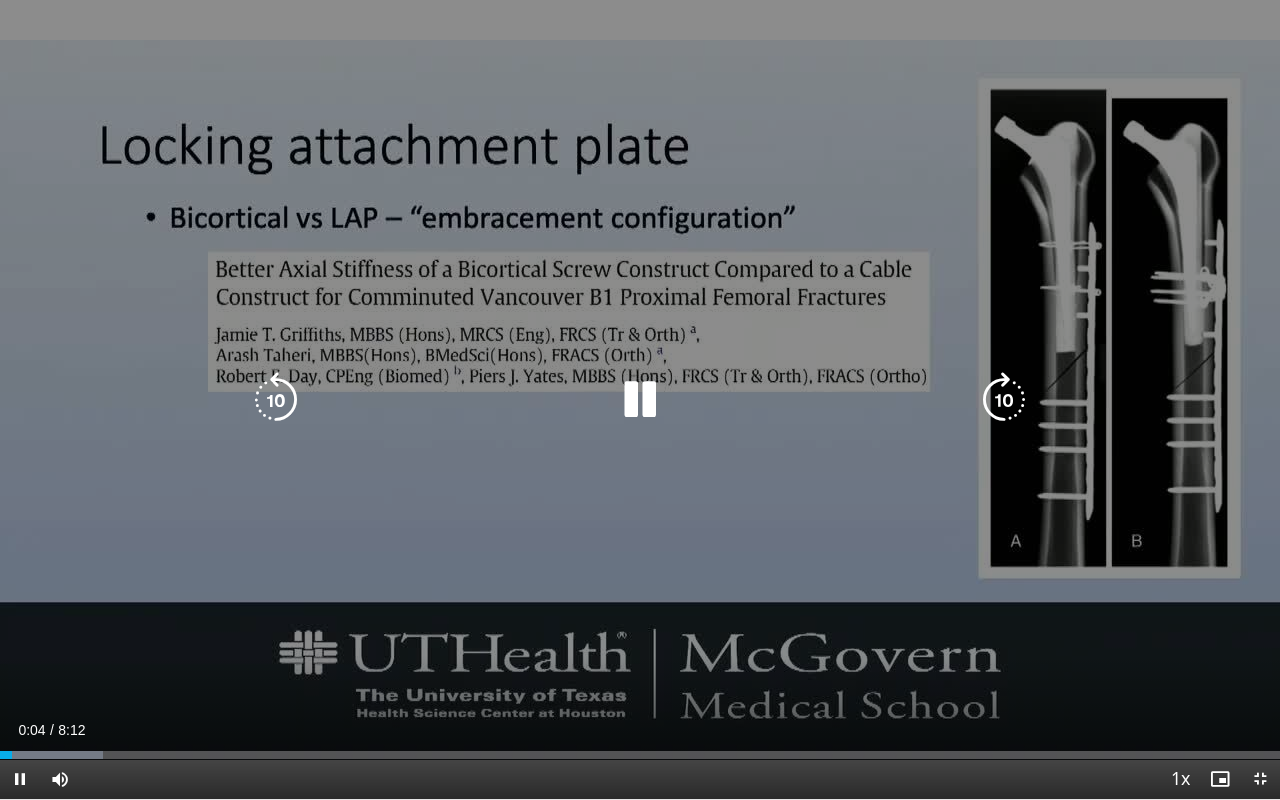 click at bounding box center (1004, 400) 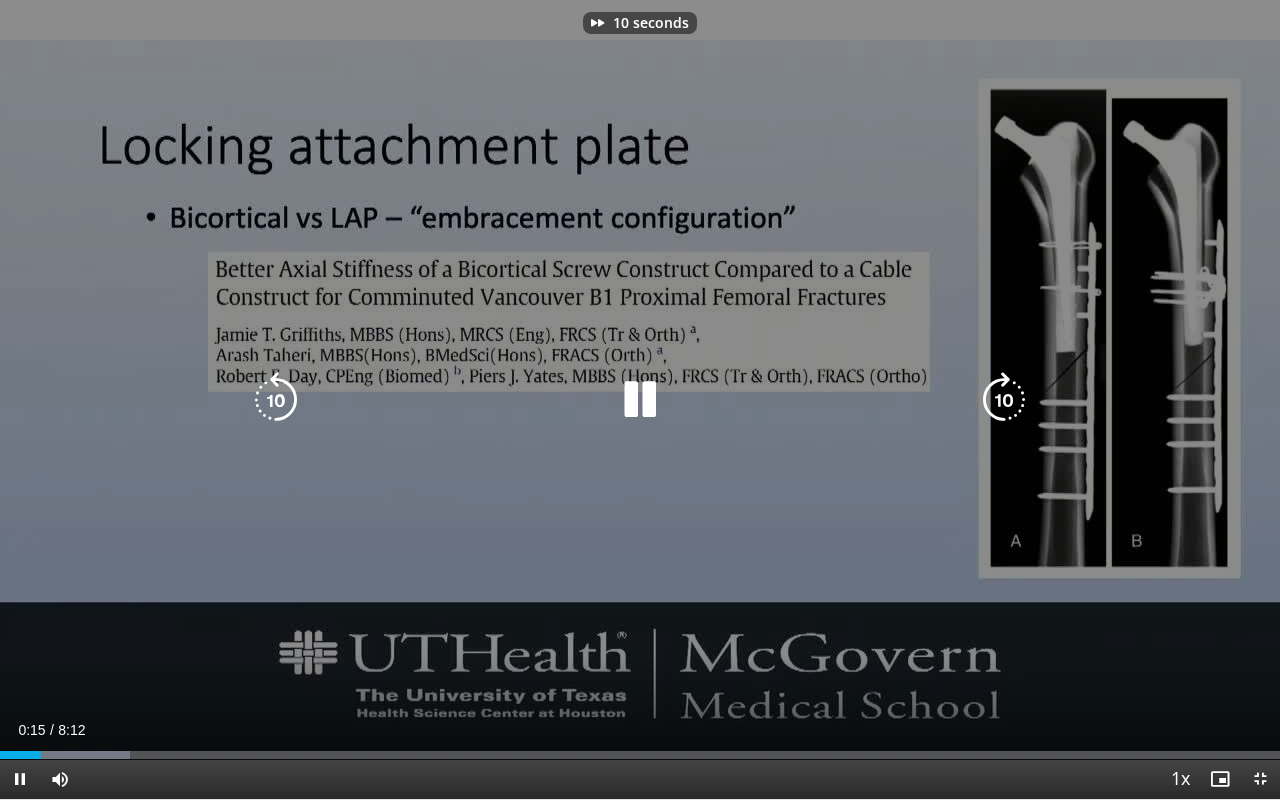 type 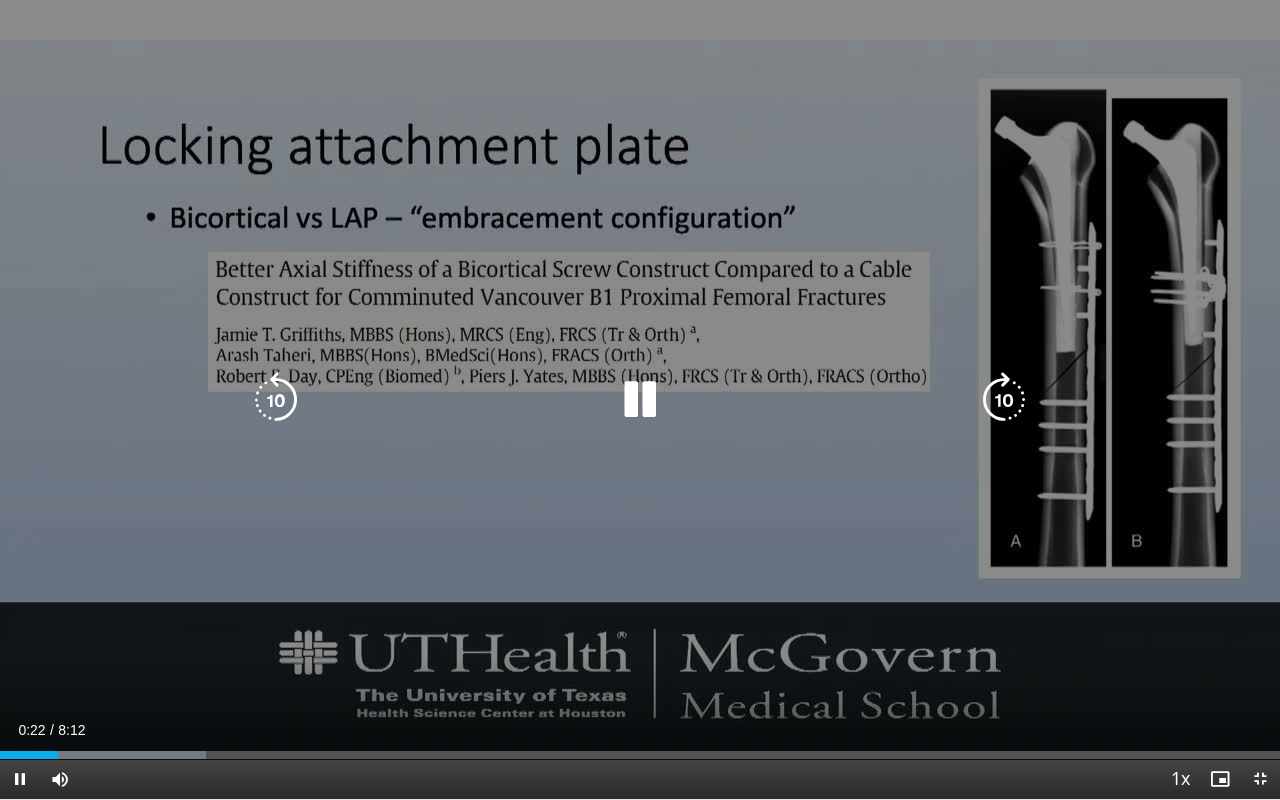 click at bounding box center [1004, 400] 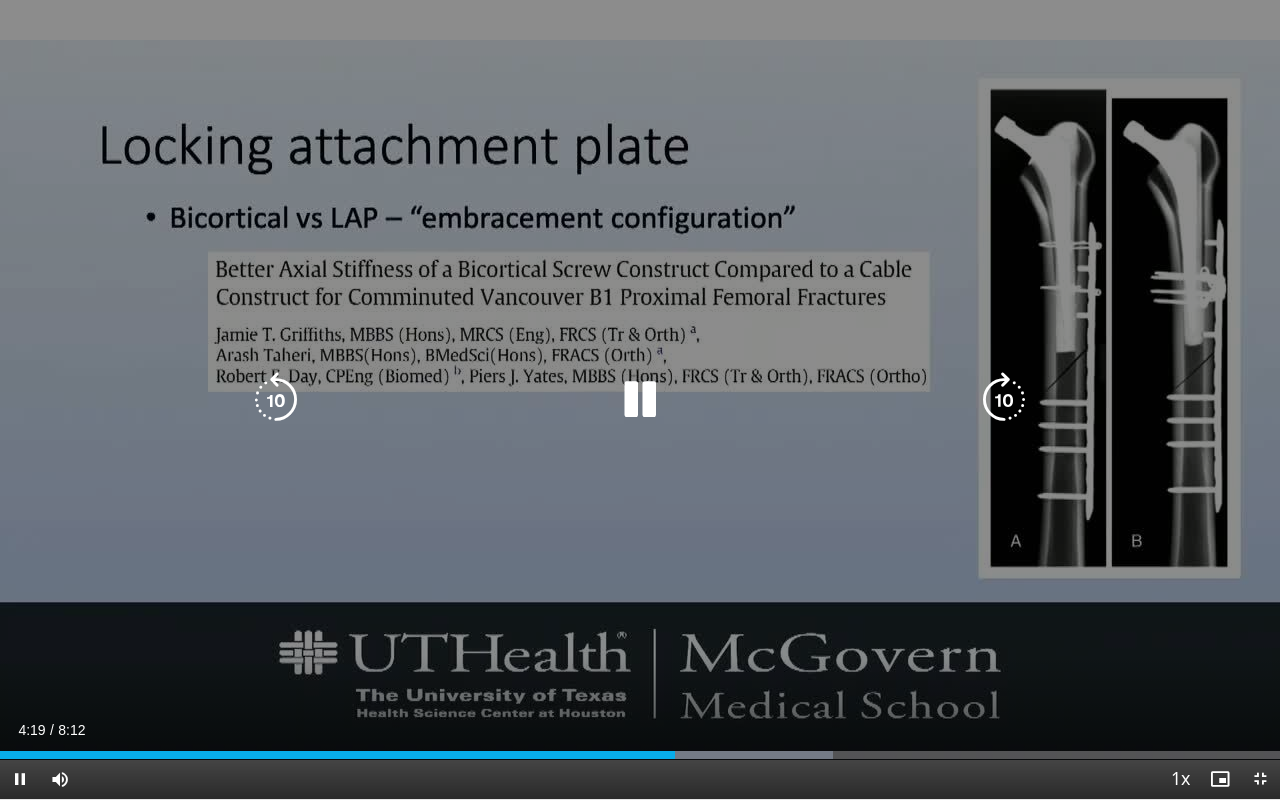click at bounding box center [640, 400] 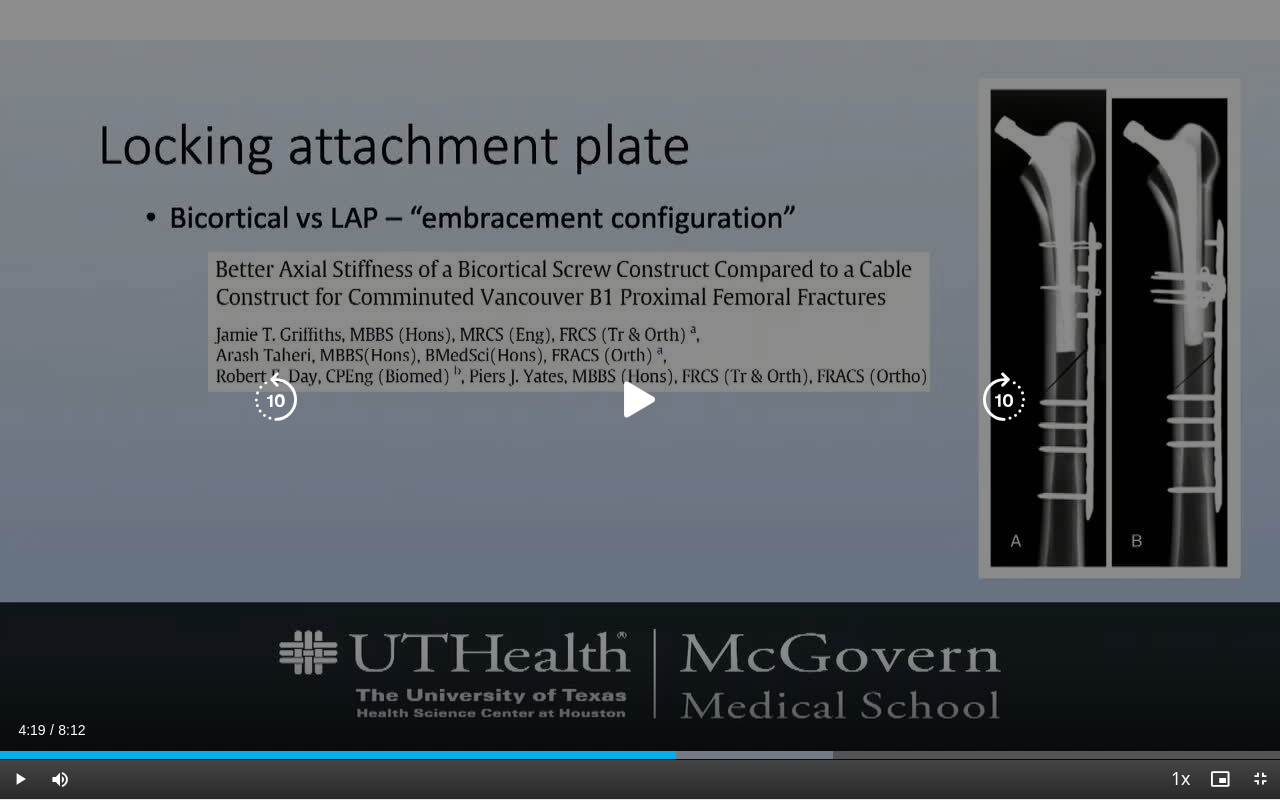 click at bounding box center (276, 400) 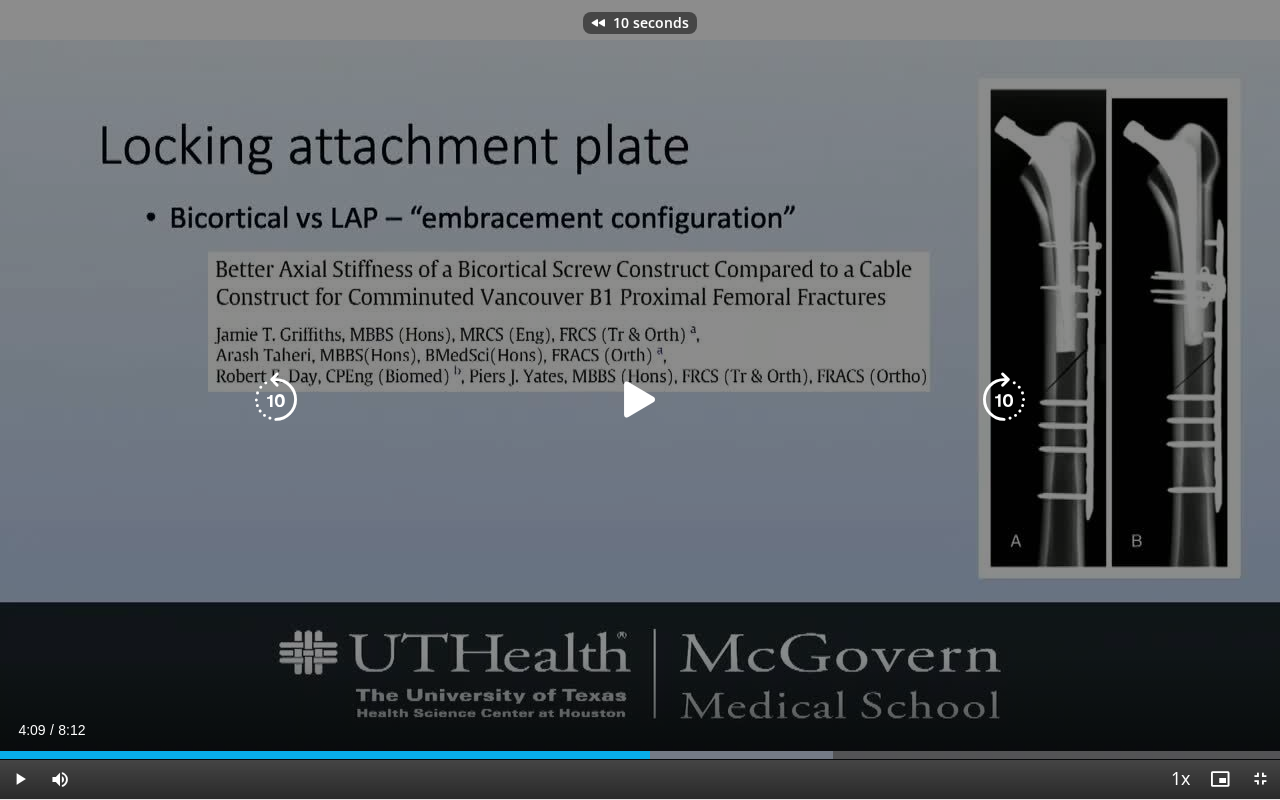 click at bounding box center (276, 400) 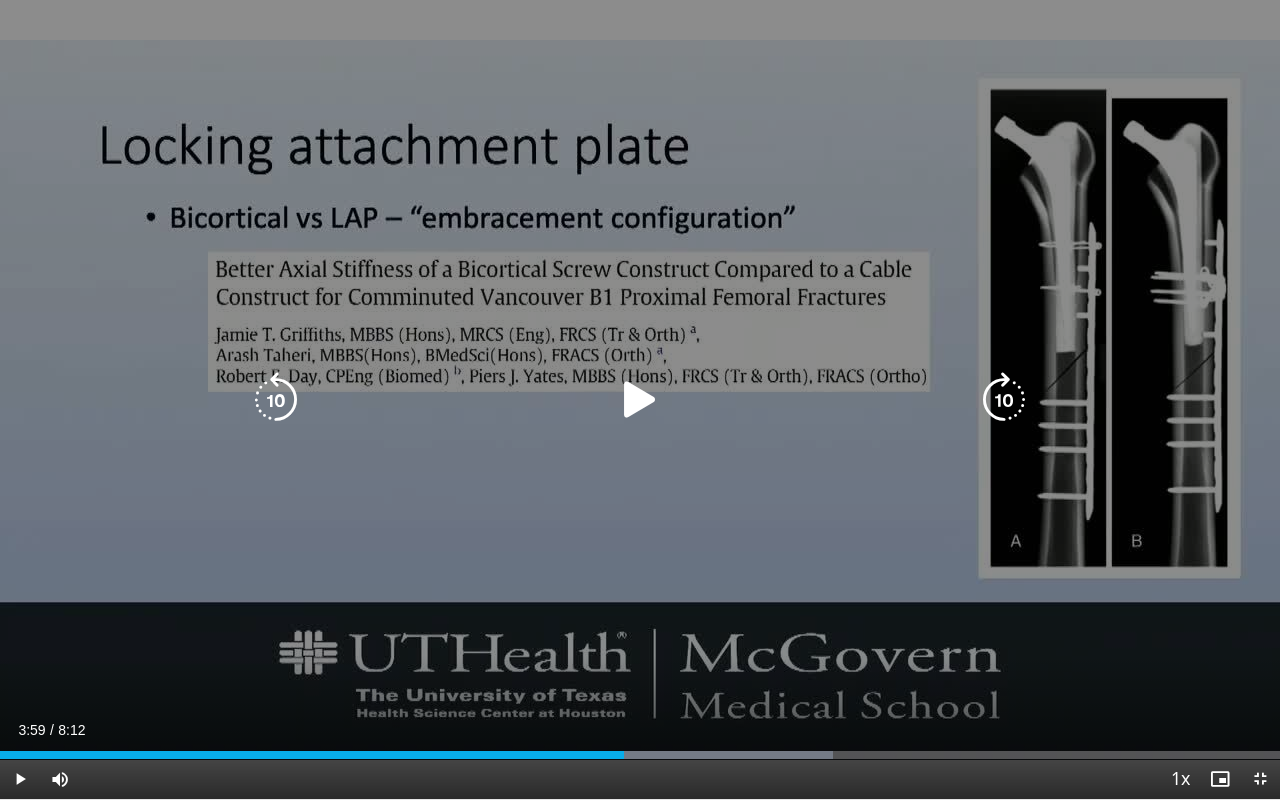 click at bounding box center (640, 400) 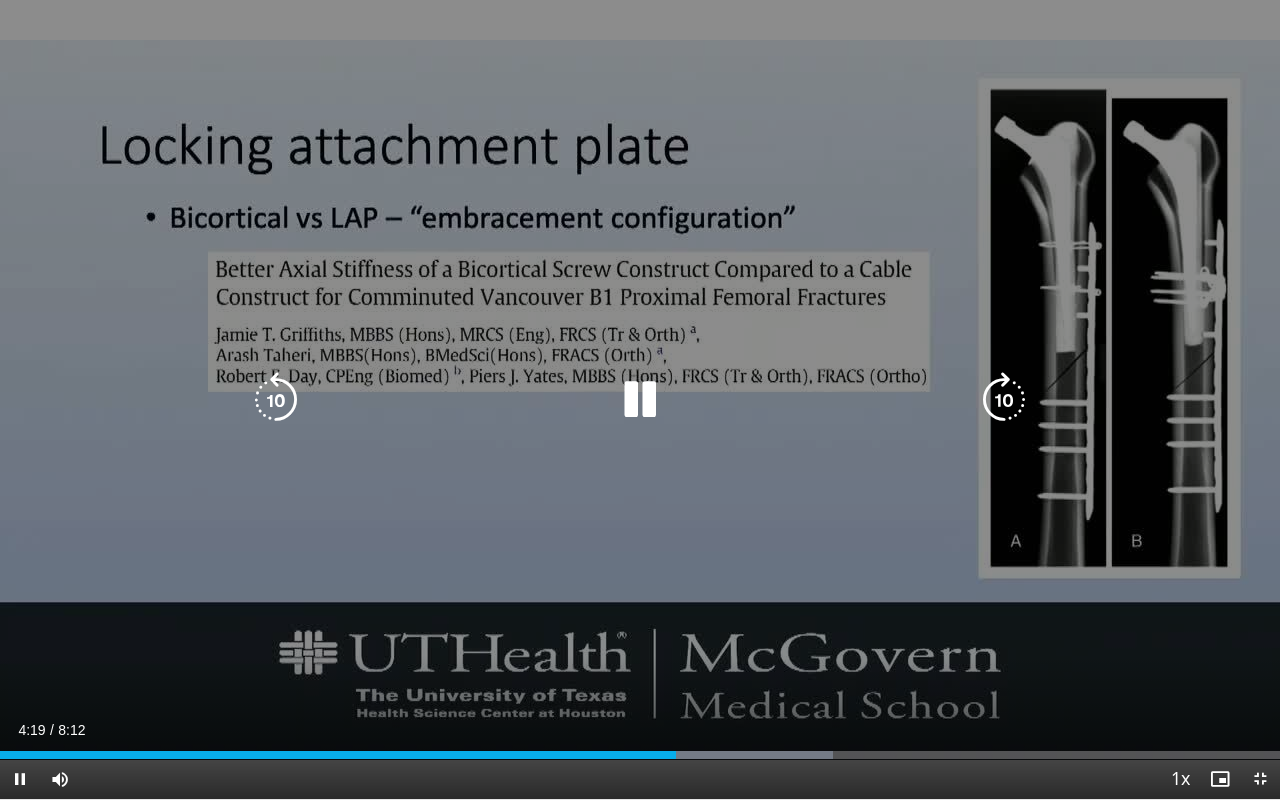click at bounding box center [276, 400] 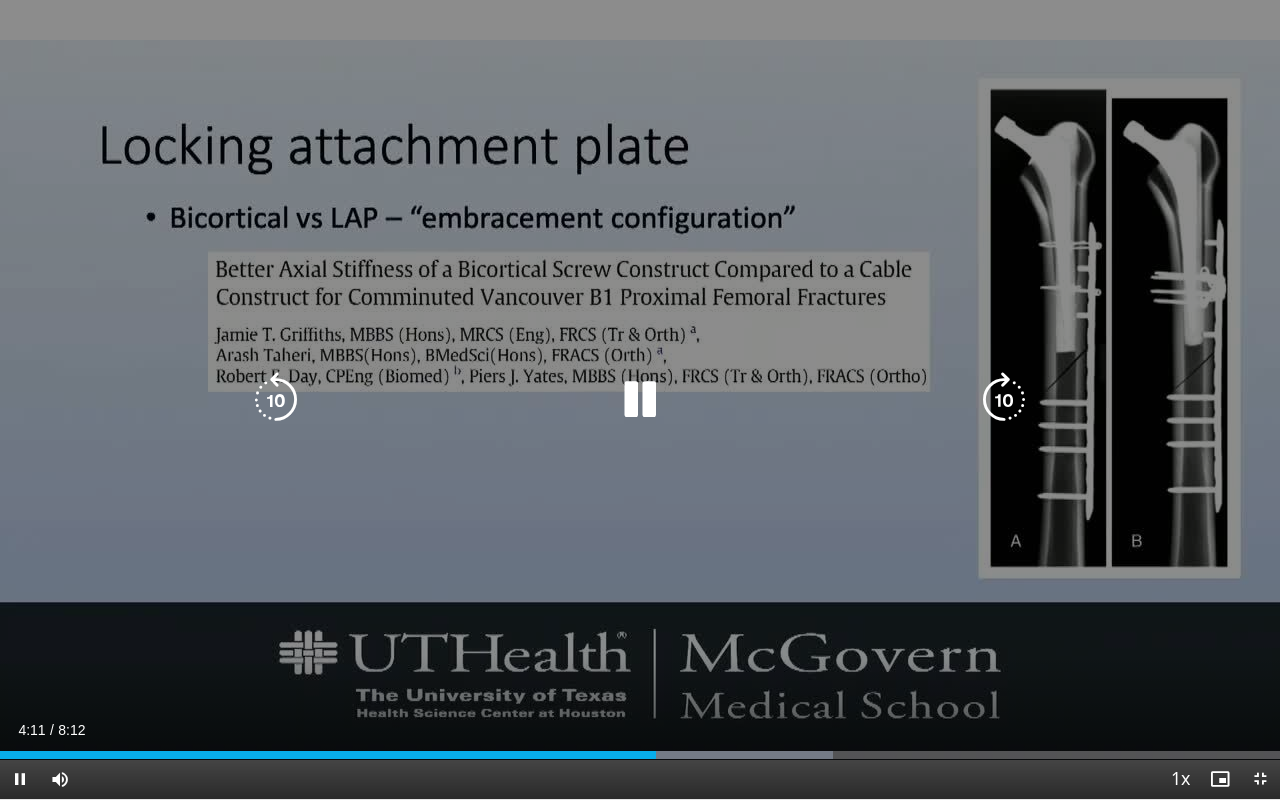 click at bounding box center (640, 400) 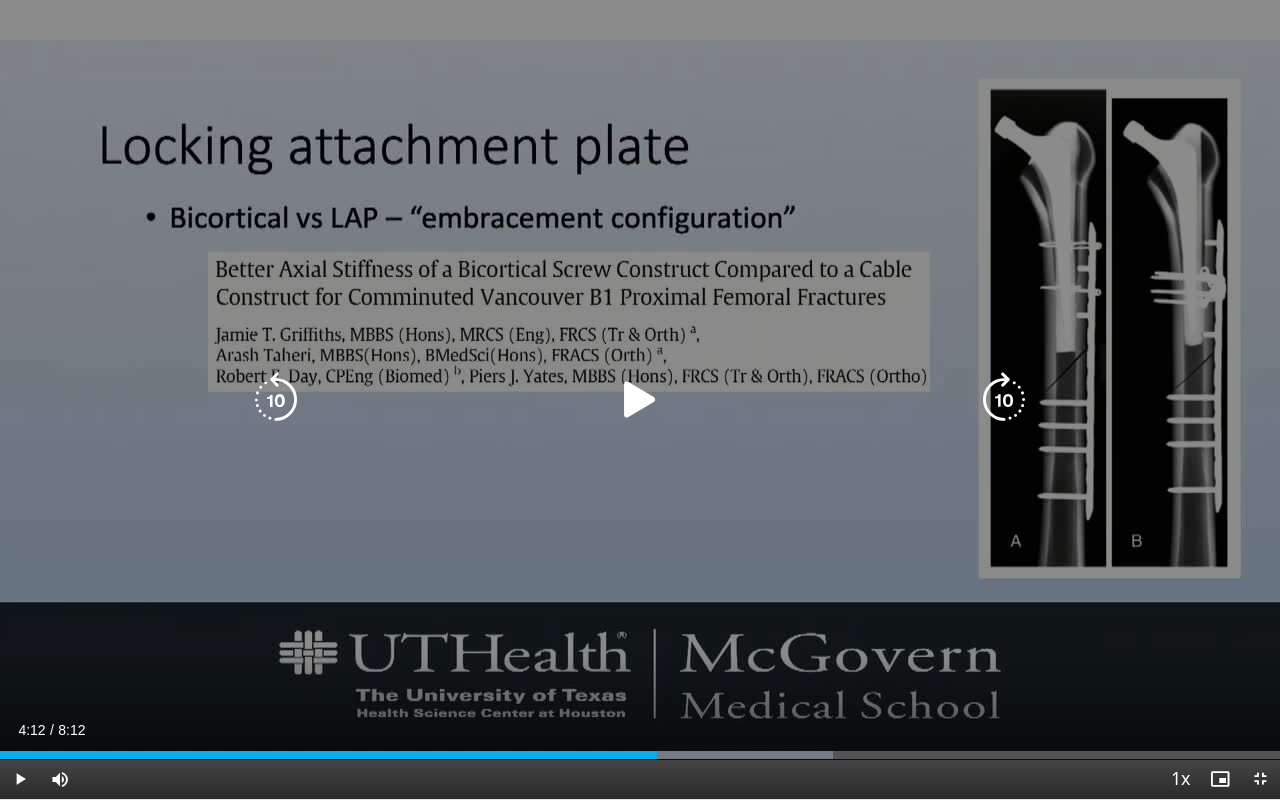 click at bounding box center [640, 400] 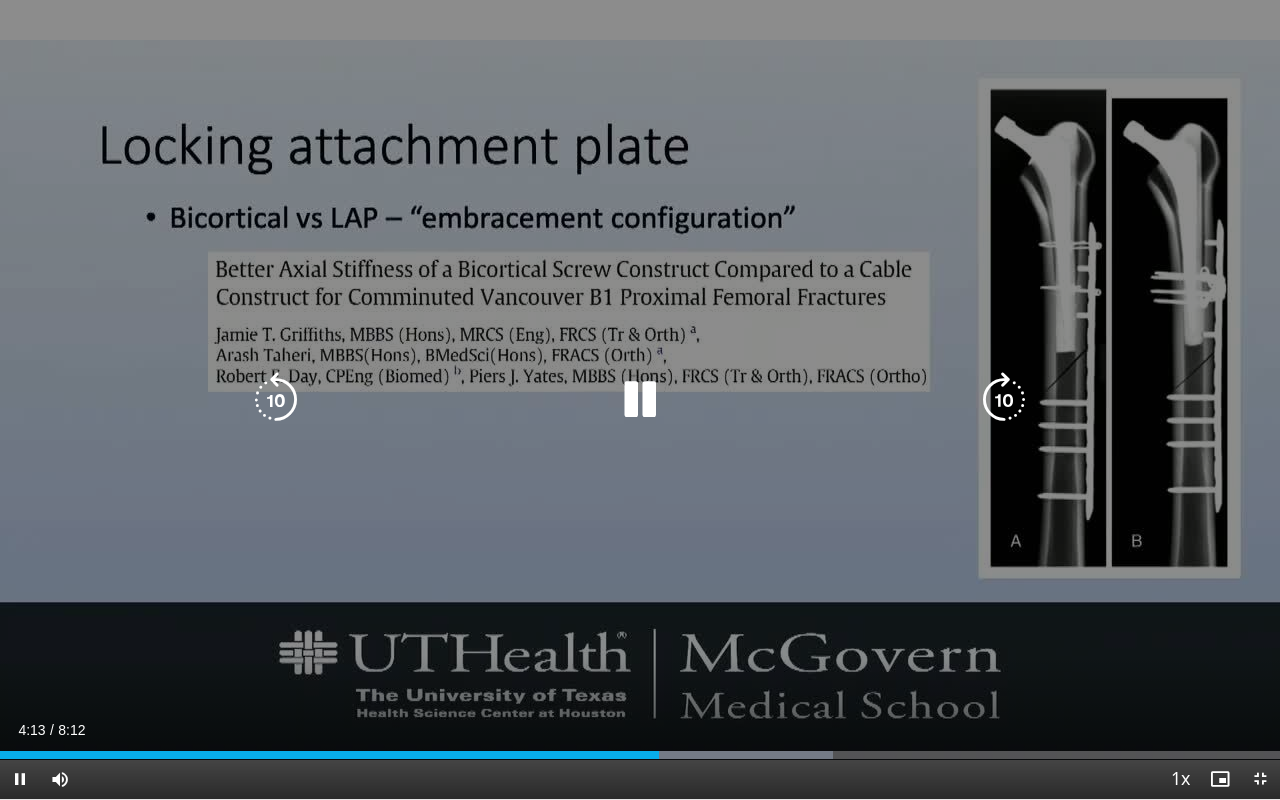 click at bounding box center (640, 400) 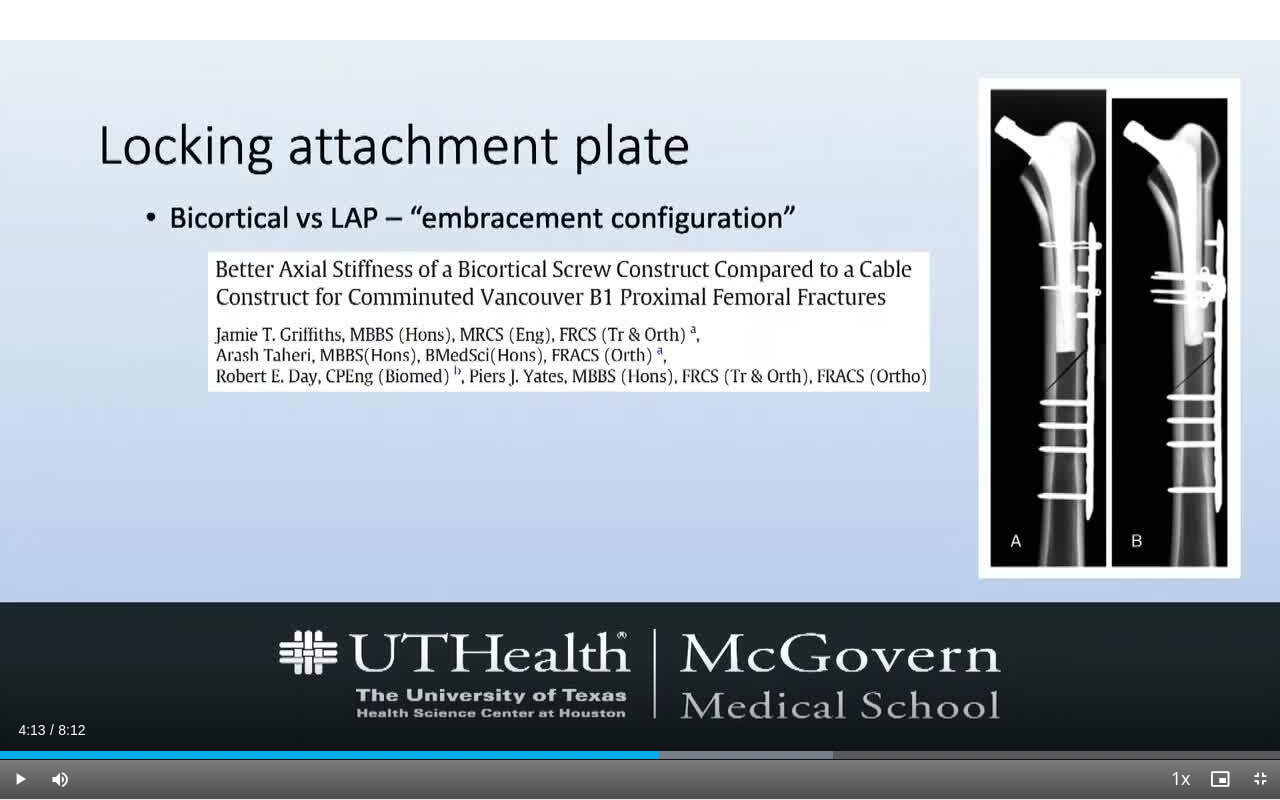 click on "10 seconds
Tap to unmute" at bounding box center (640, 399) 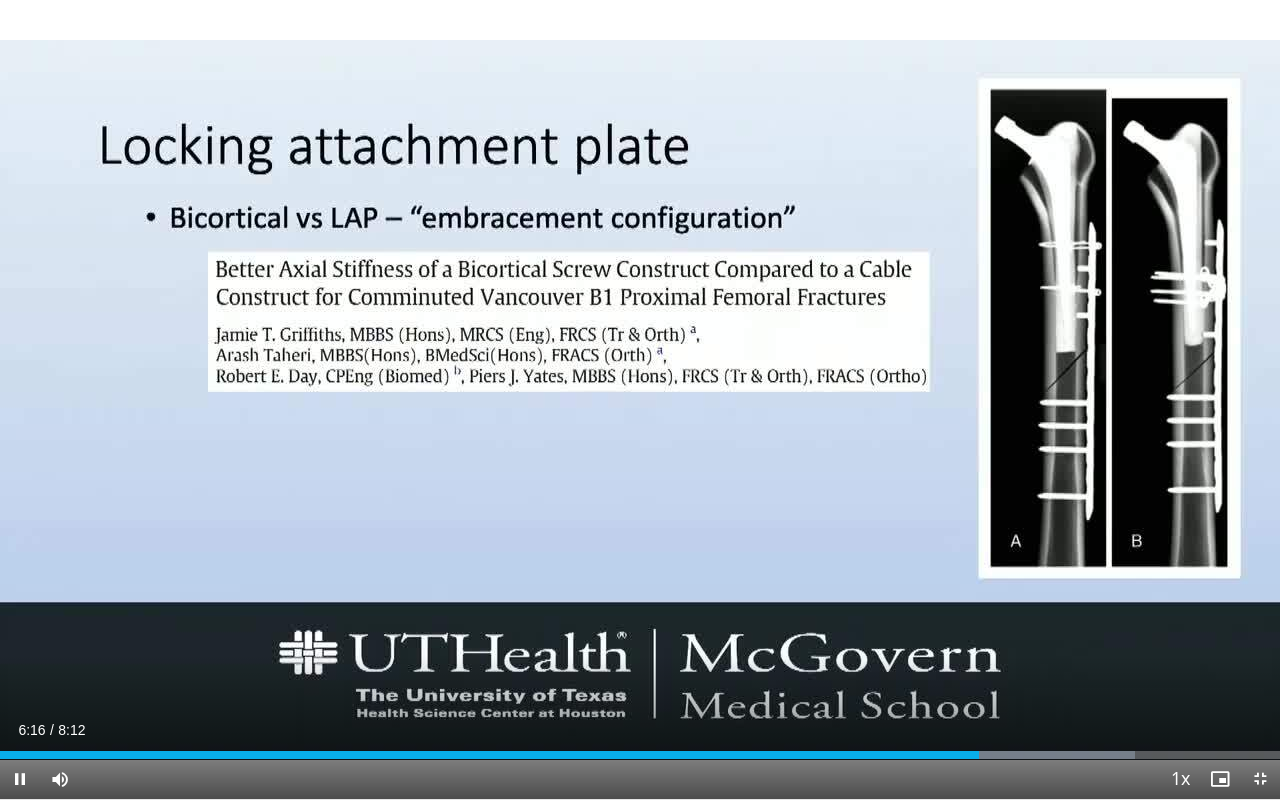 drag, startPoint x: 1206, startPoint y: 381, endPoint x: 370, endPoint y: 497, distance: 844.00946 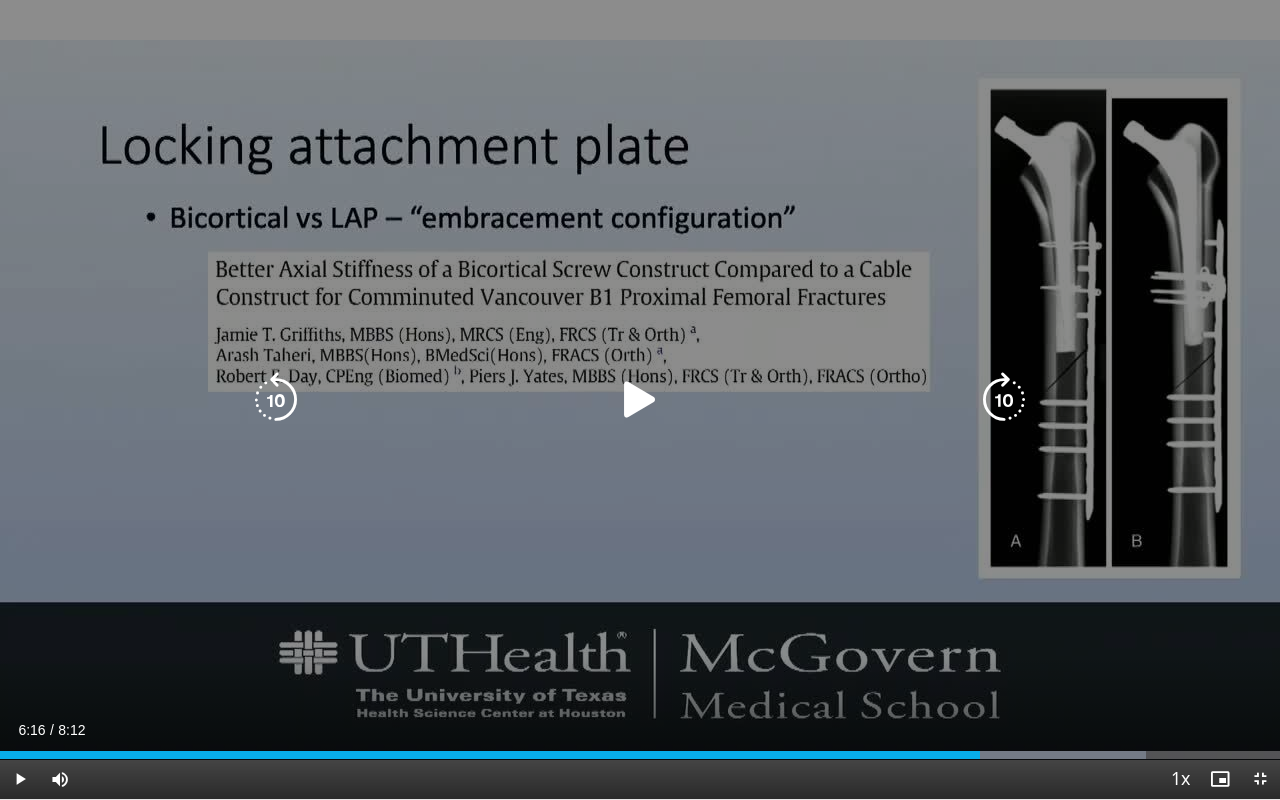 click at bounding box center (640, 400) 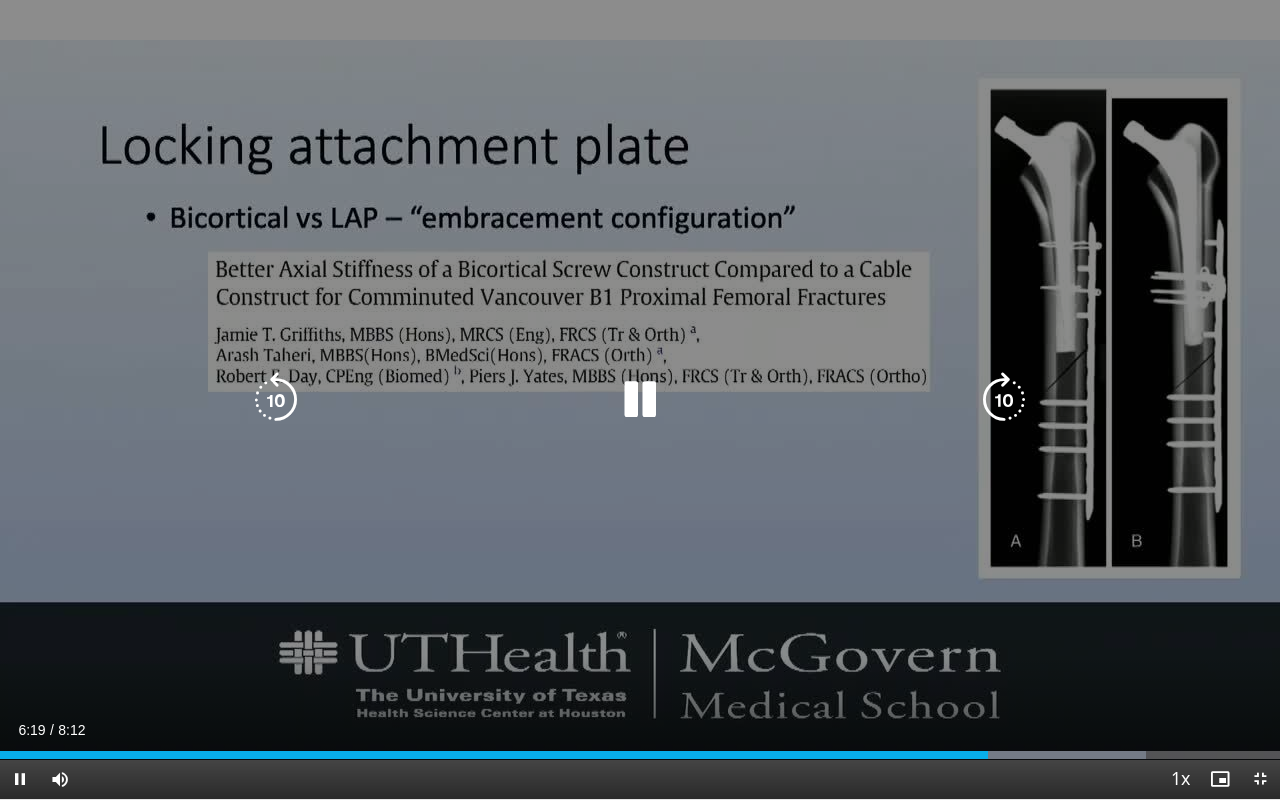click on "10 seconds
Tap to unmute" at bounding box center (640, 399) 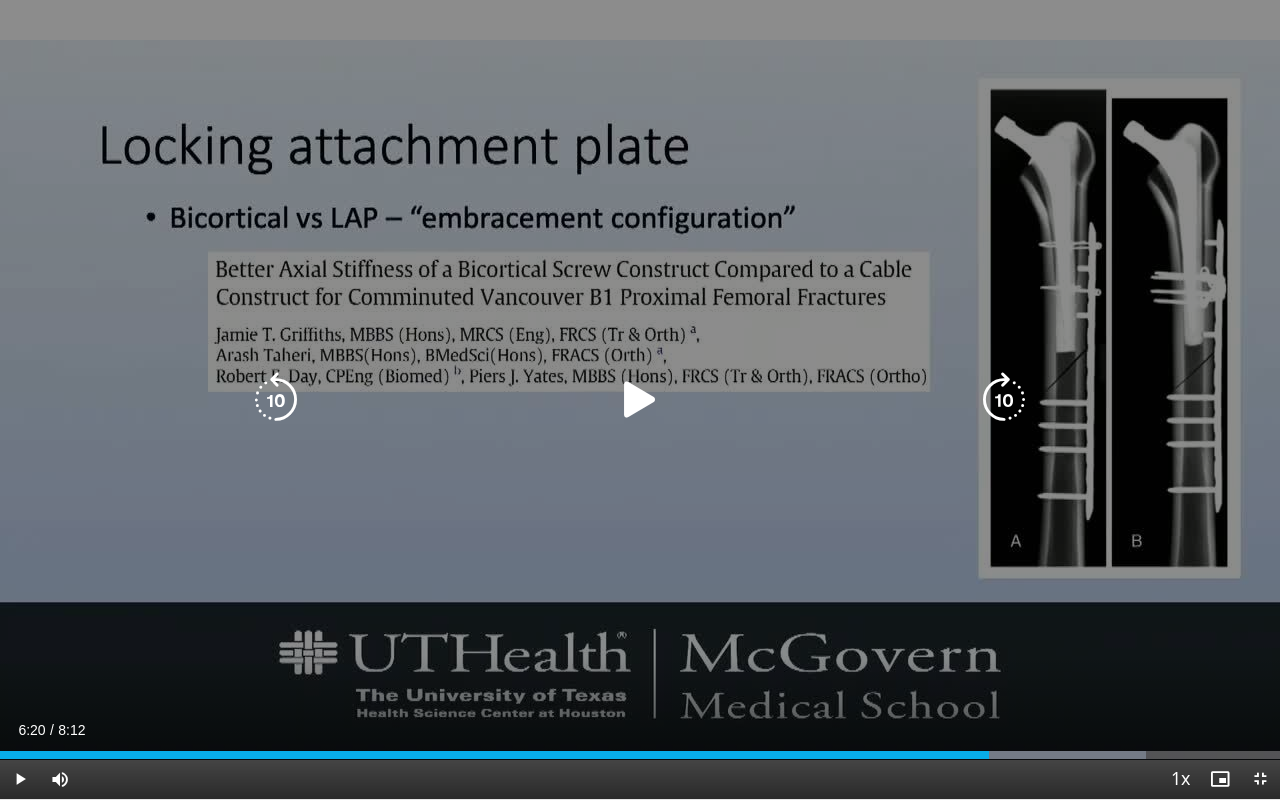 click on "10 seconds
Tap to unmute" at bounding box center [640, 399] 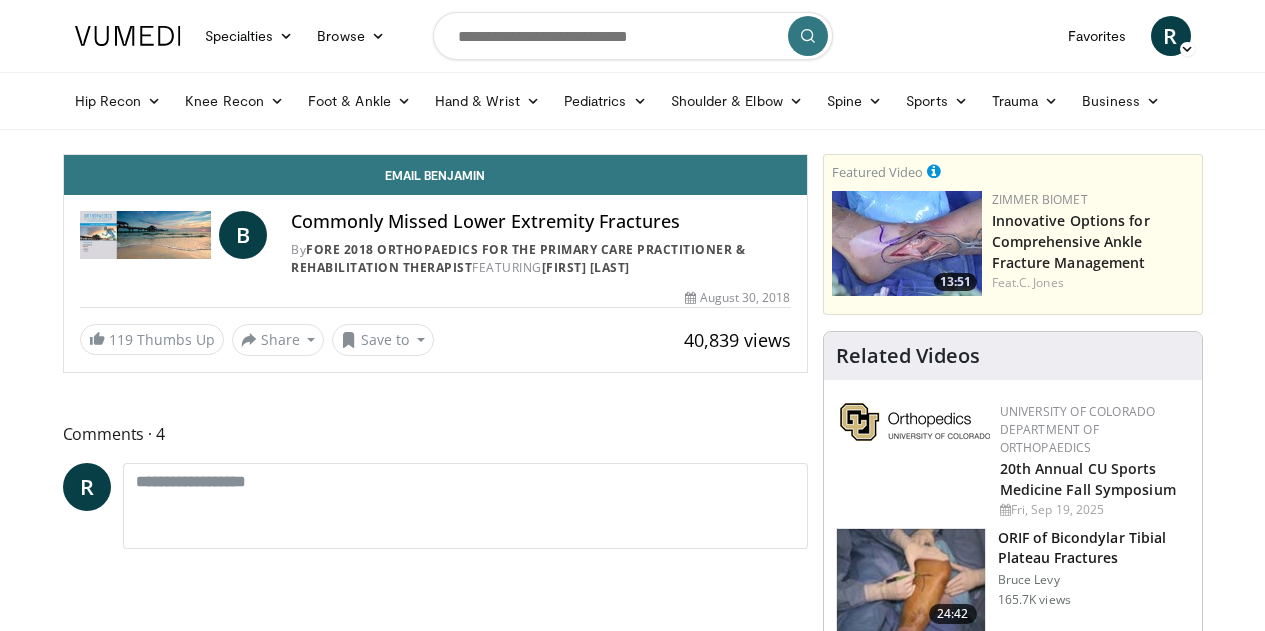 scroll, scrollTop: 0, scrollLeft: 0, axis: both 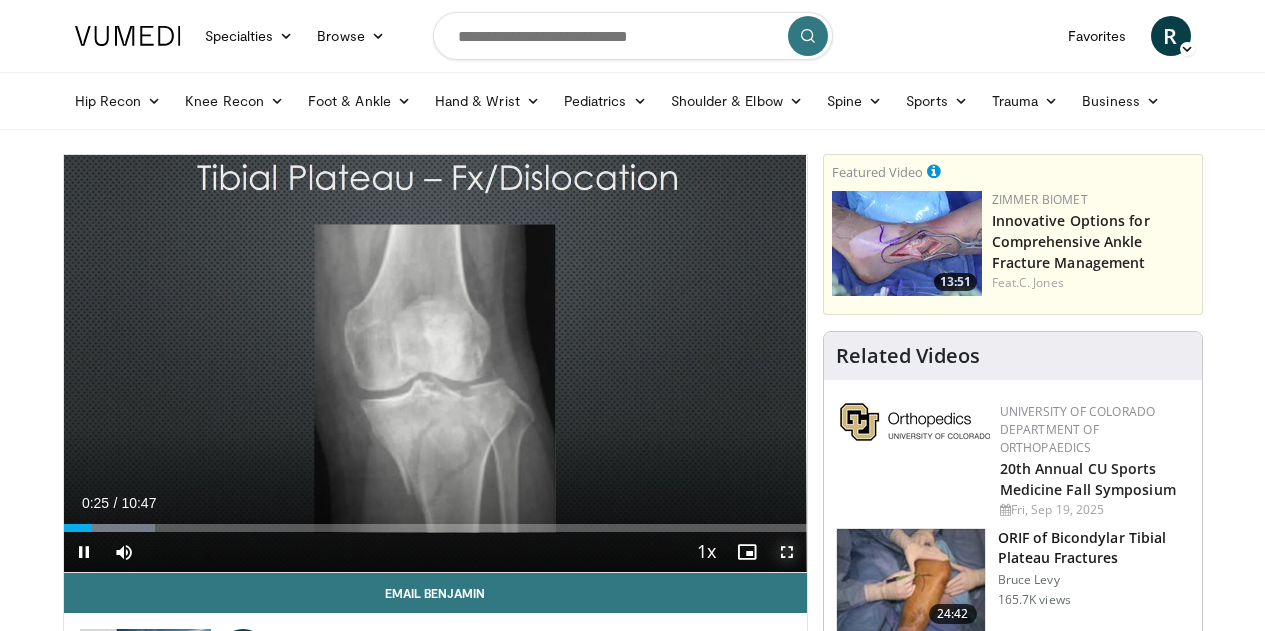 click at bounding box center [787, 552] 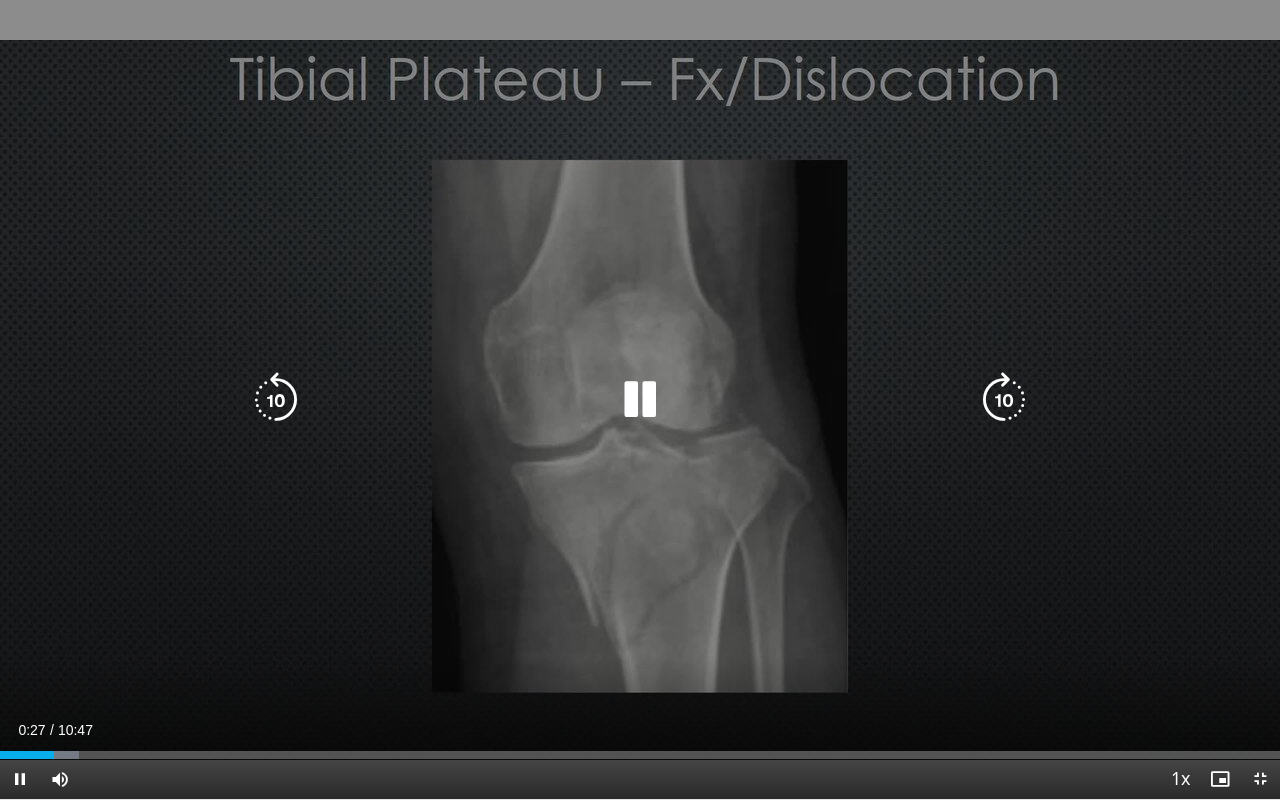 click on "10 seconds
Tap to unmute" at bounding box center (640, 399) 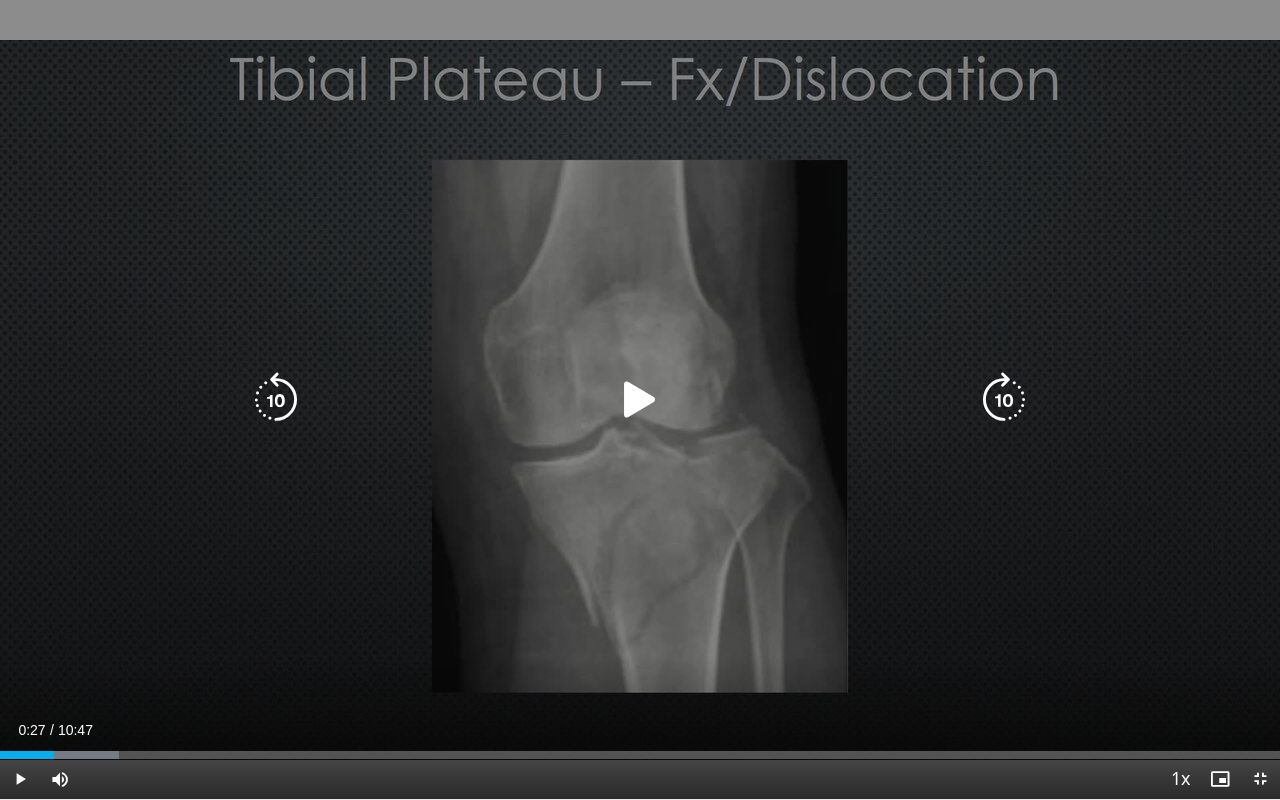 click on "10 seconds
Tap to unmute" at bounding box center (640, 399) 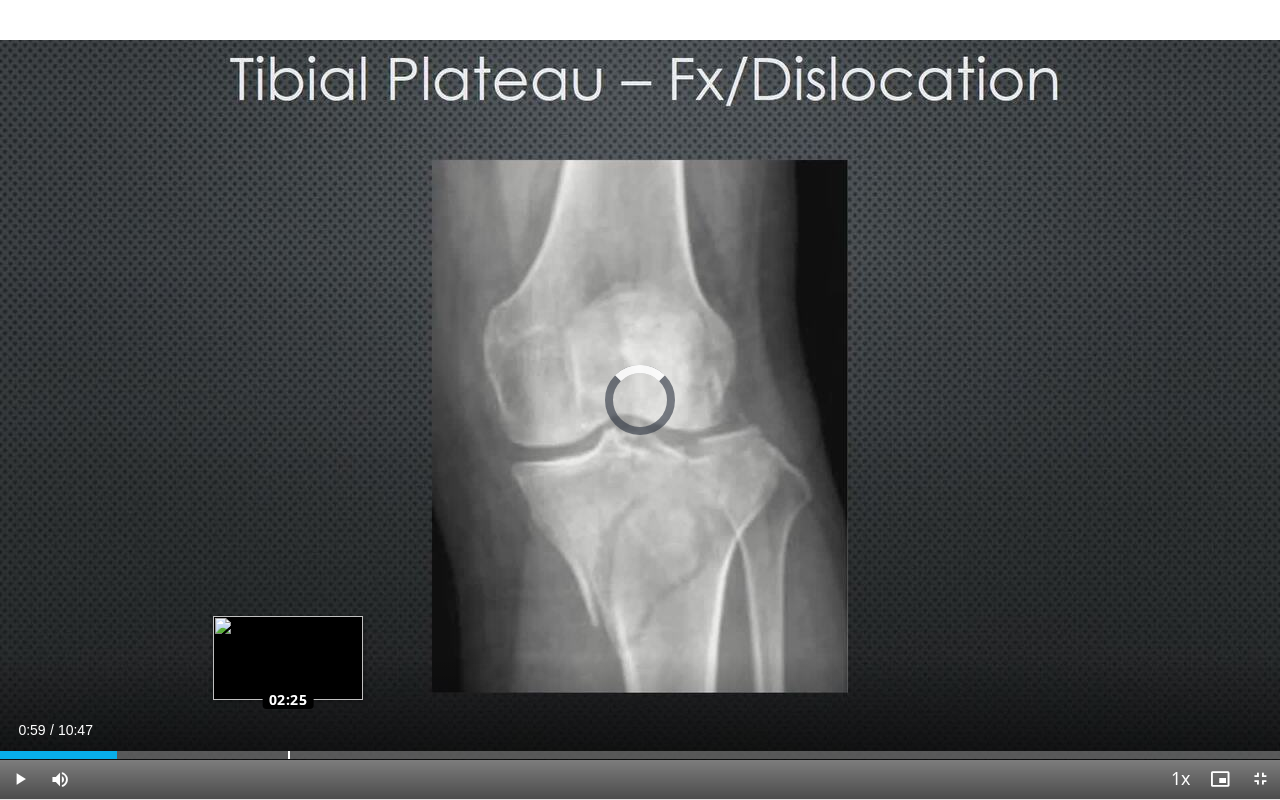 drag, startPoint x: 59, startPoint y: 757, endPoint x: 293, endPoint y: 757, distance: 234 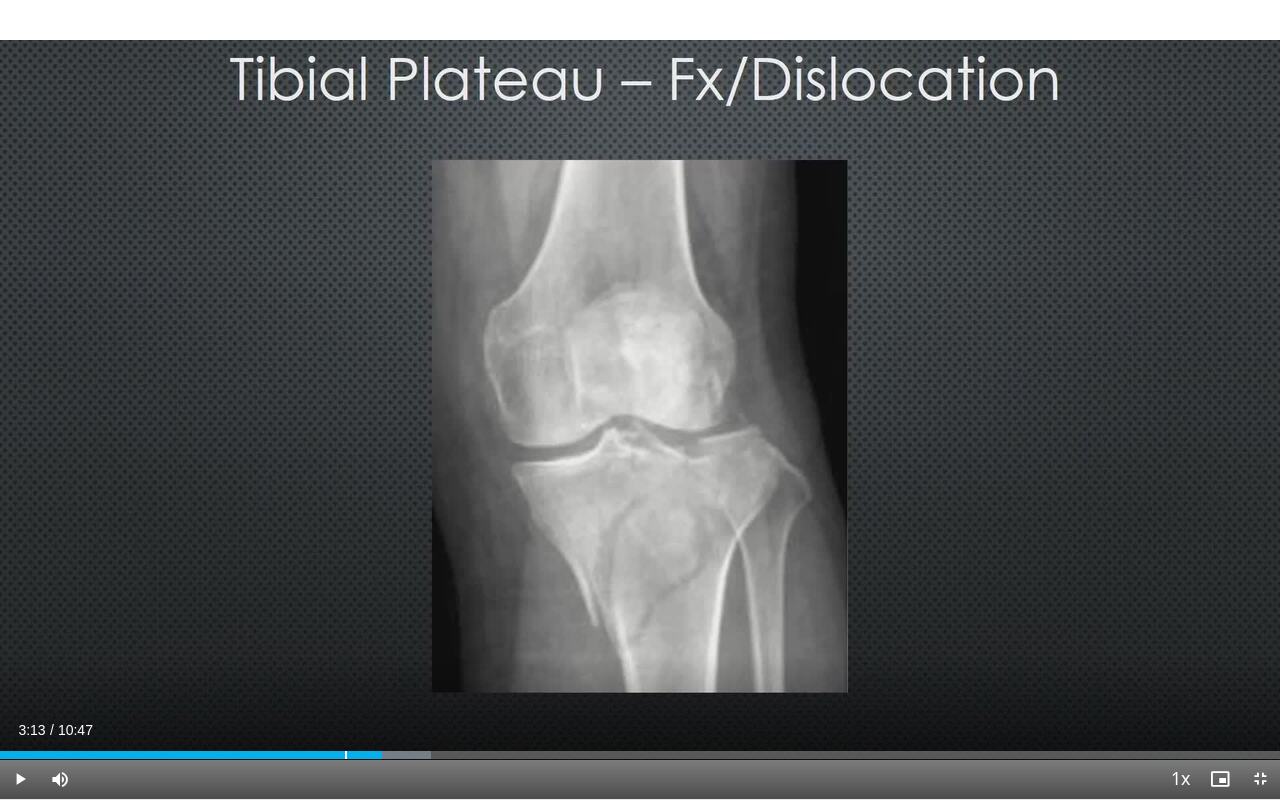 drag, startPoint x: 297, startPoint y: 753, endPoint x: 391, endPoint y: 738, distance: 95.189285 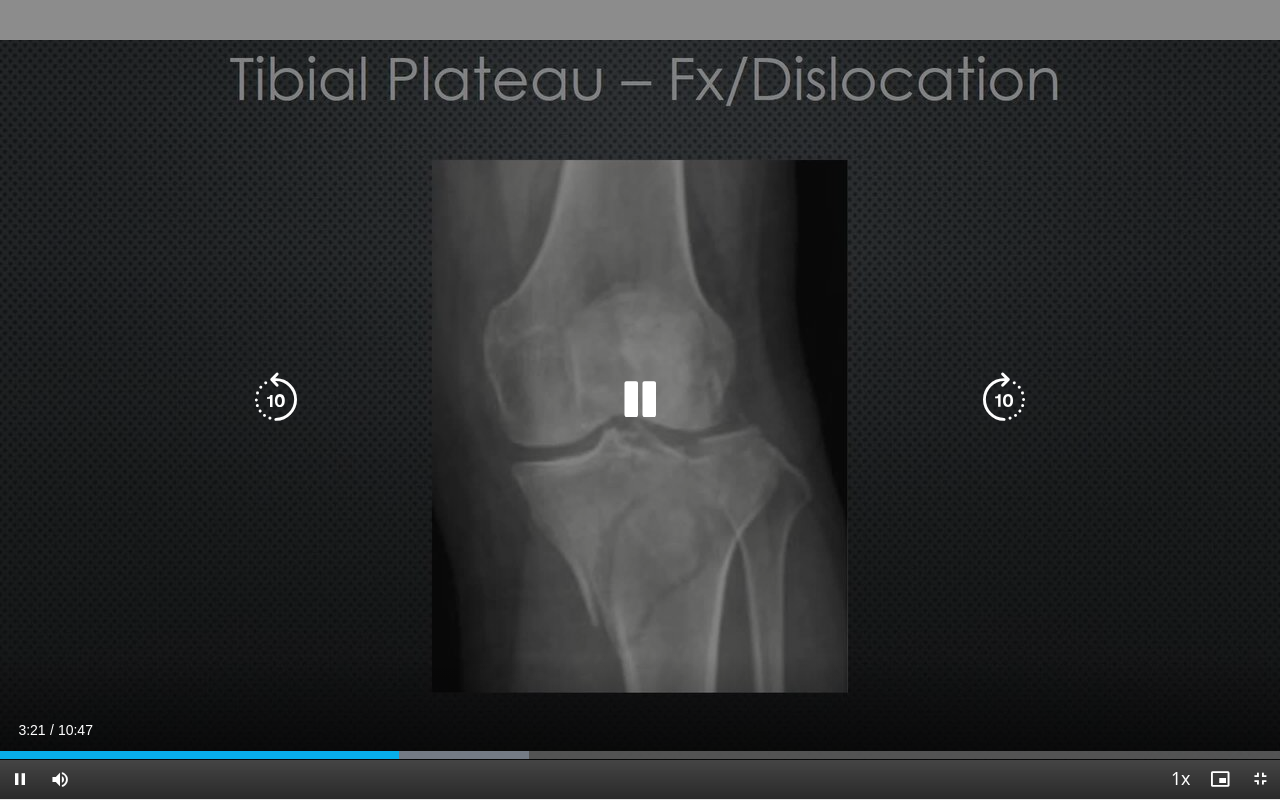 drag, startPoint x: 396, startPoint y: 759, endPoint x: 536, endPoint y: 762, distance: 140.03214 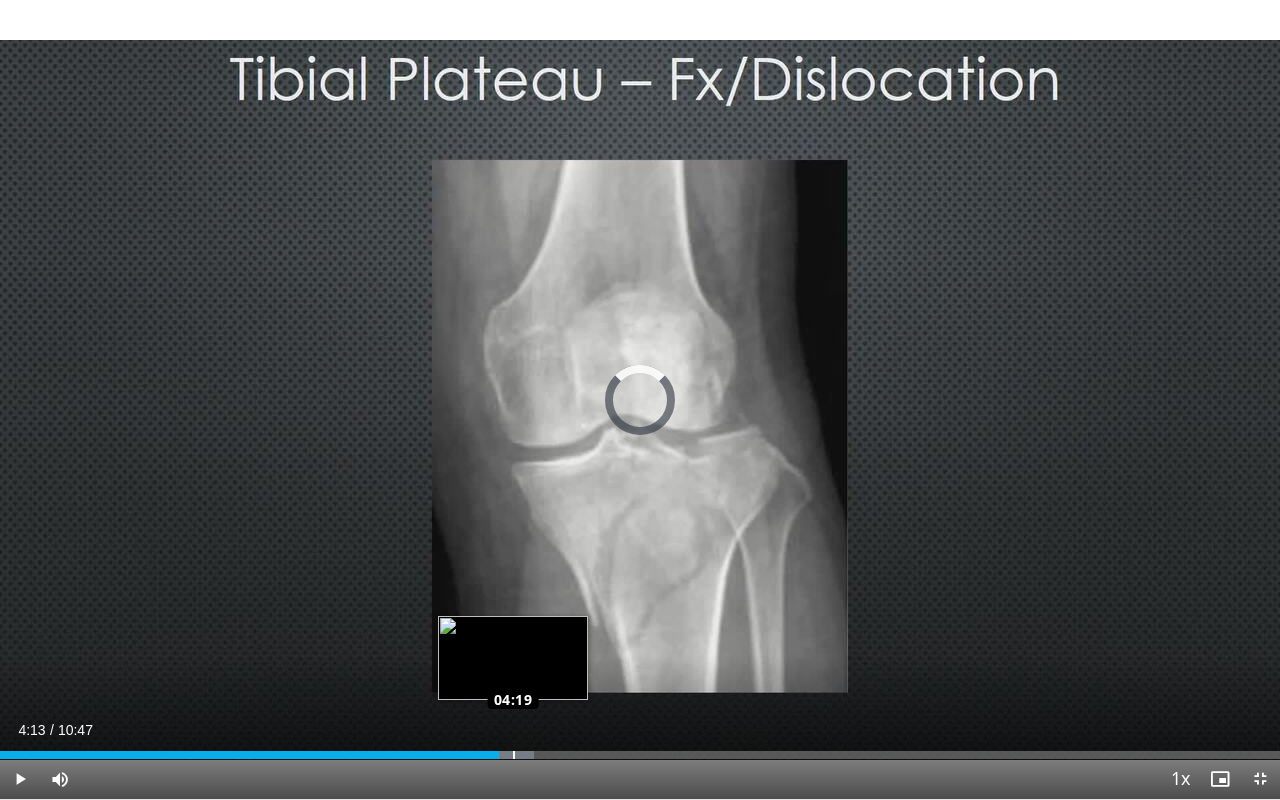 drag, startPoint x: 409, startPoint y: 750, endPoint x: 514, endPoint y: 744, distance: 105.17129 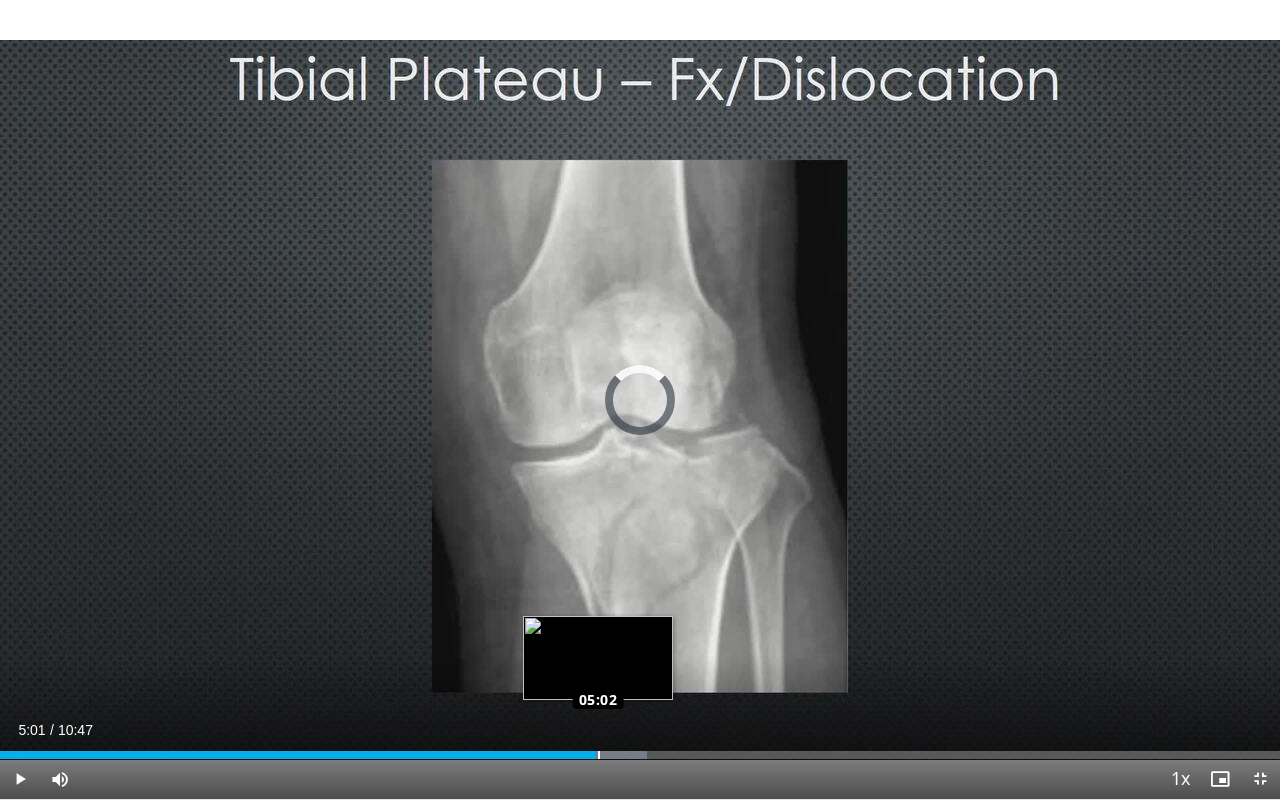 drag, startPoint x: 519, startPoint y: 753, endPoint x: 602, endPoint y: 745, distance: 83.38465 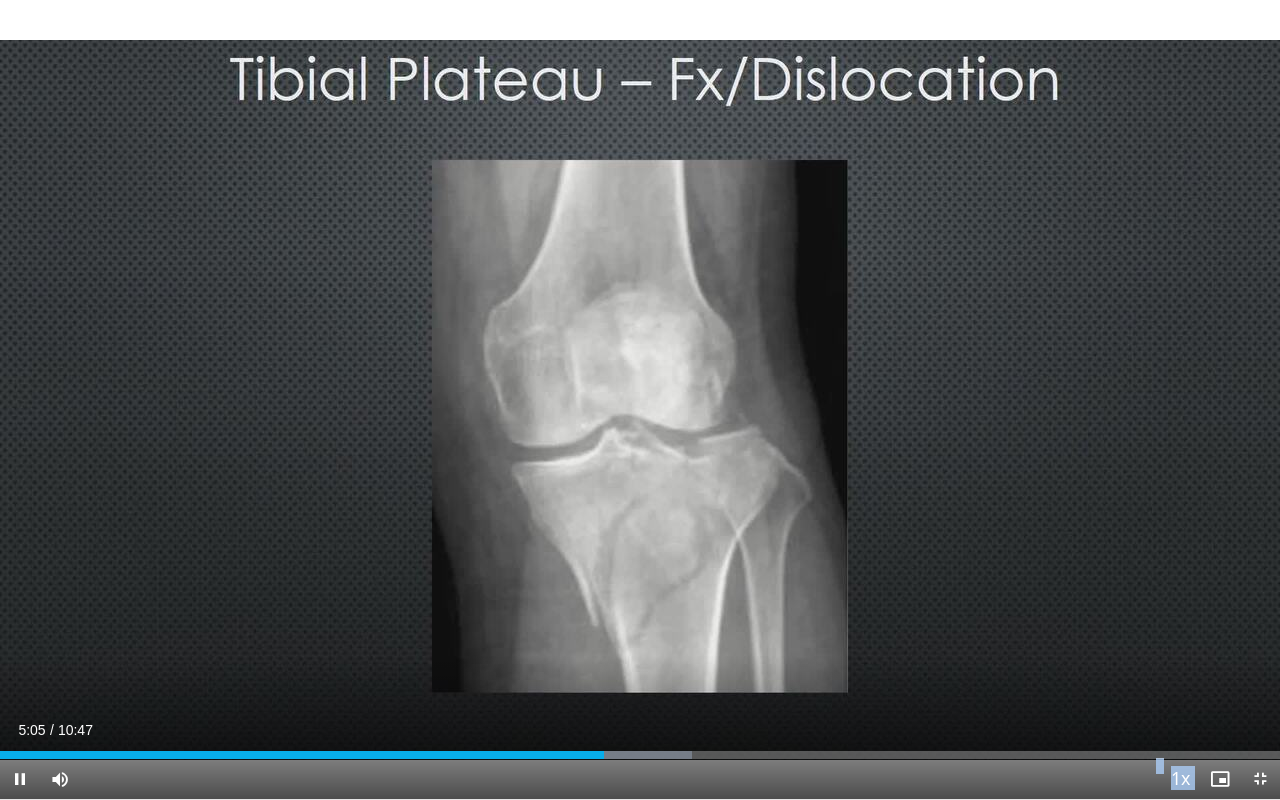 drag, startPoint x: 602, startPoint y: 745, endPoint x: 773, endPoint y: 733, distance: 171.42053 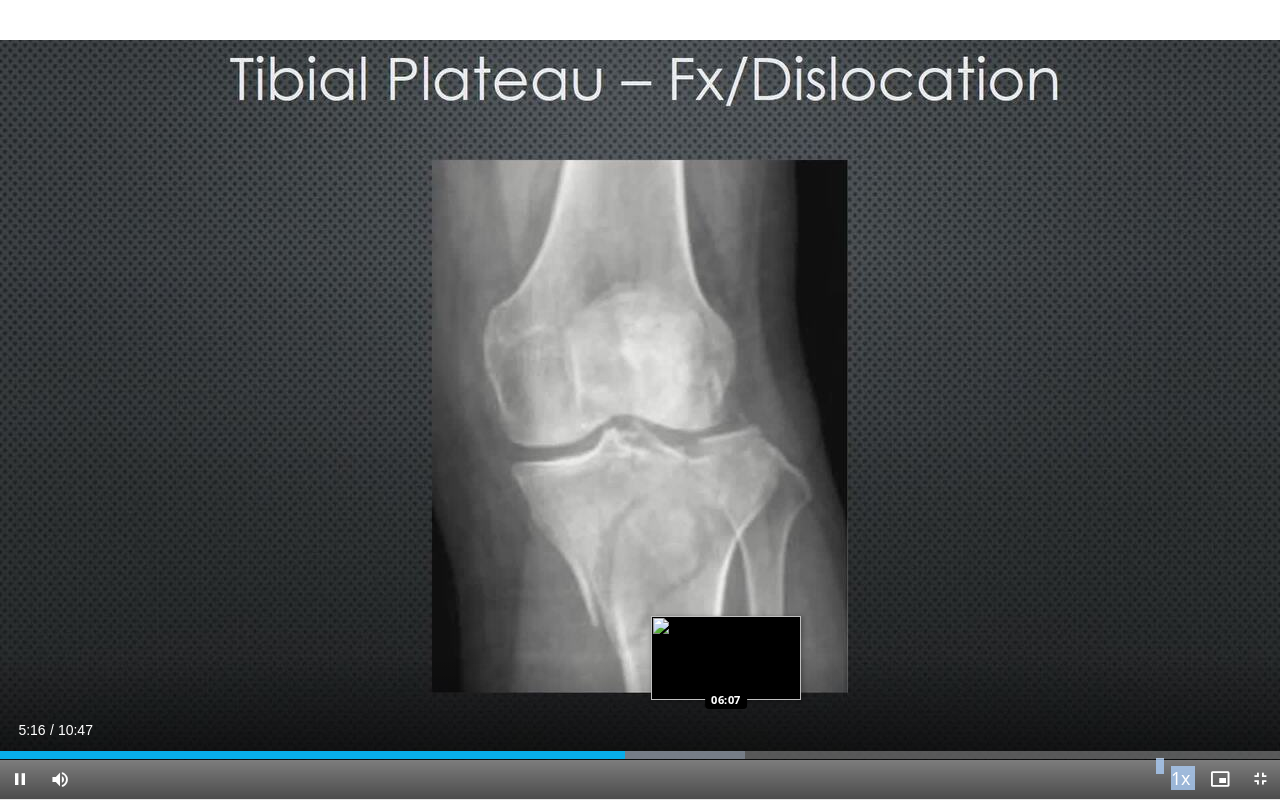 click on "Loaded :  58.20% 05:15 06:07" at bounding box center [640, 749] 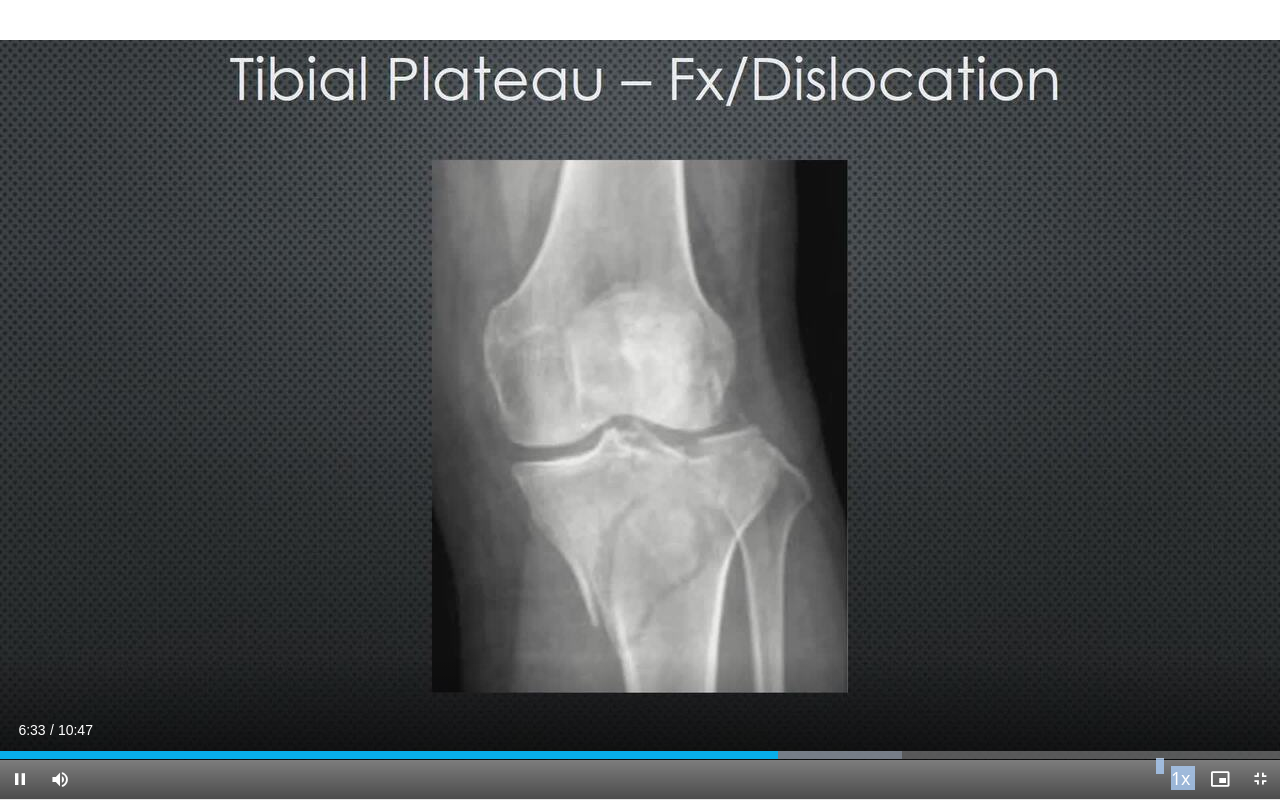 drag, startPoint x: 726, startPoint y: 749, endPoint x: 1185, endPoint y: 398, distance: 577.82526 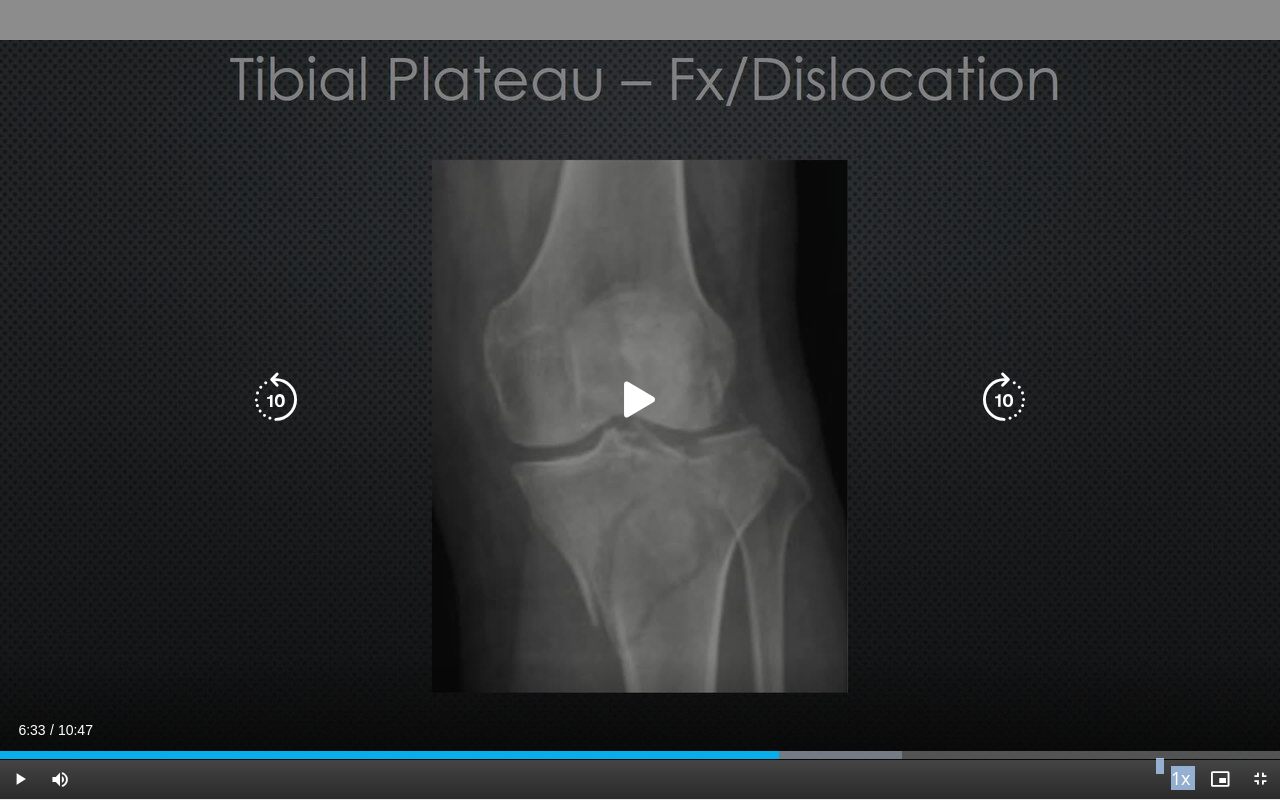 click on "10 seconds
Tap to unmute" at bounding box center (640, 399) 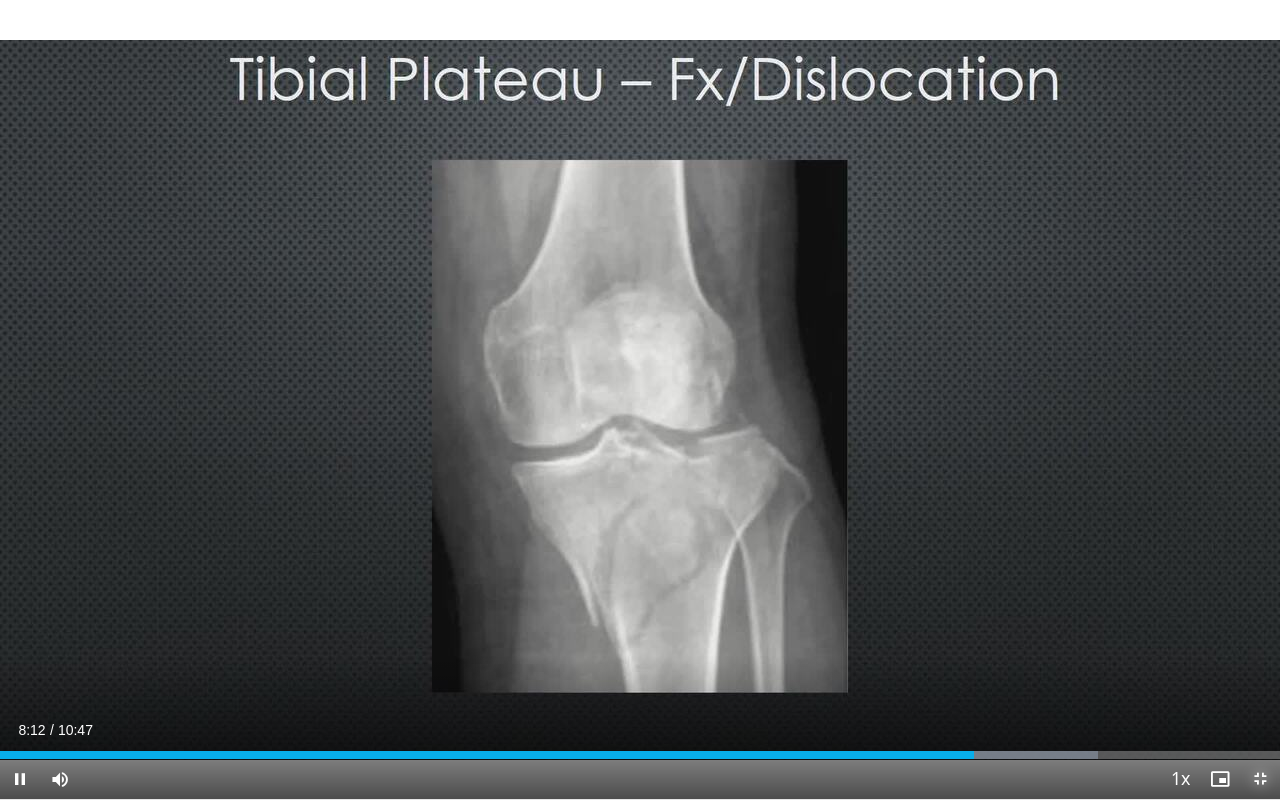 click at bounding box center (1260, 779) 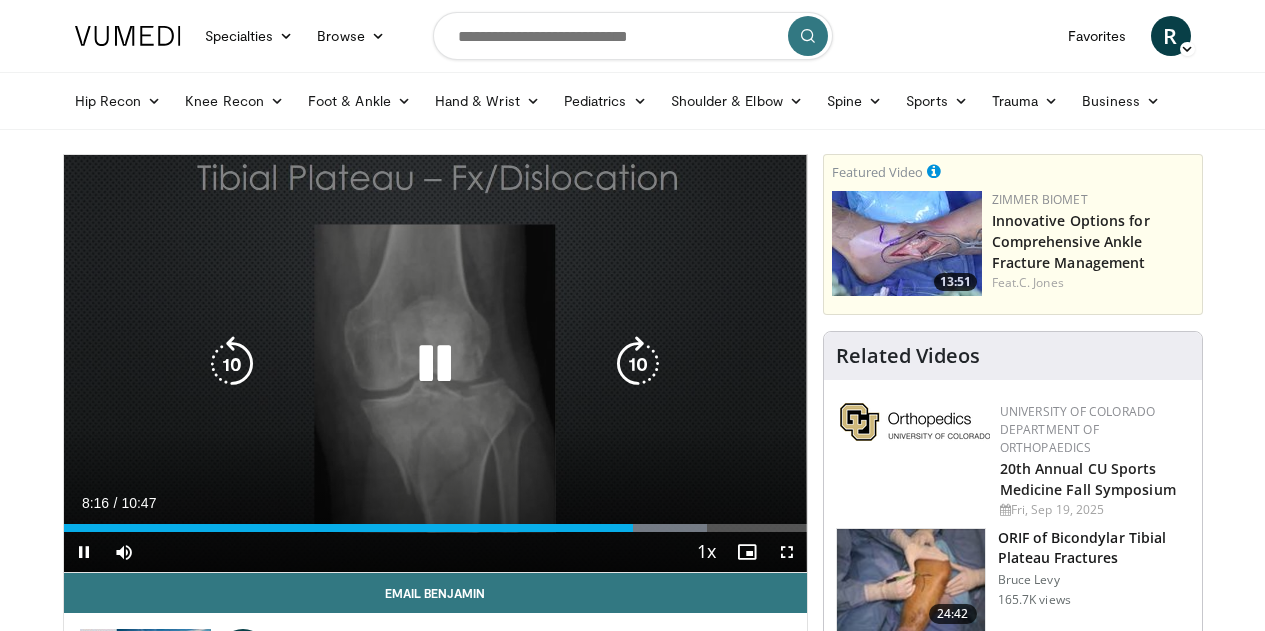 click at bounding box center (435, 364) 